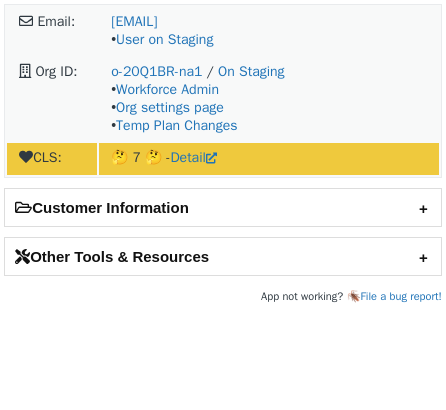 scroll, scrollTop: 0, scrollLeft: 0, axis: both 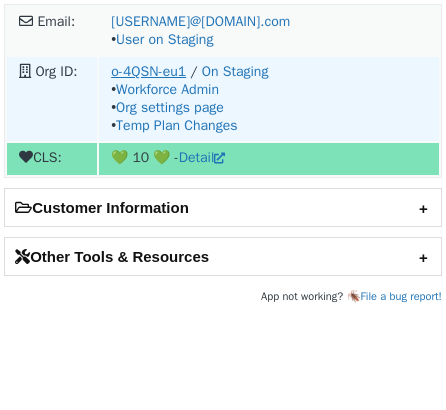 click on "o-4QSN-eu1" at bounding box center (148, 71) 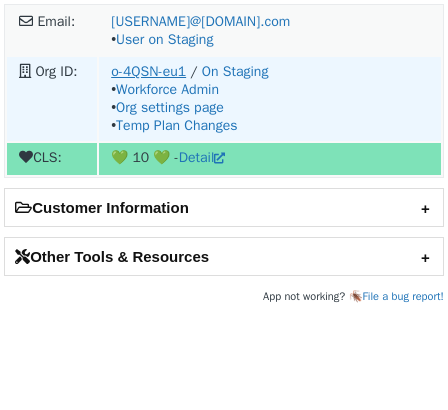 click on "o-4QSN-eu1" at bounding box center (148, 71) 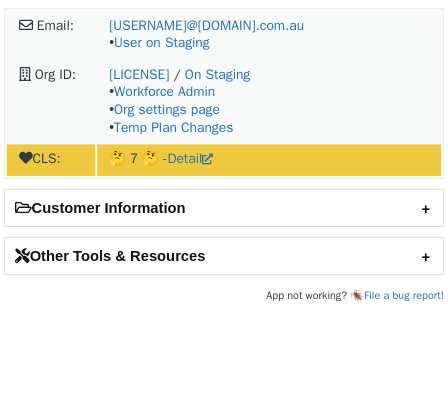 scroll, scrollTop: 0, scrollLeft: 0, axis: both 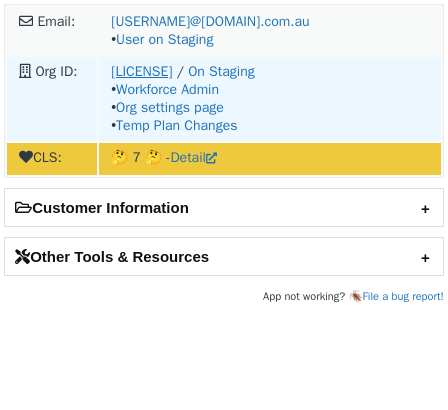 click on "o-239TJM-na1" at bounding box center [141, 71] 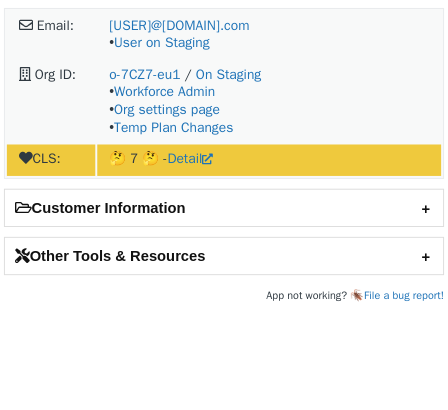 scroll, scrollTop: 0, scrollLeft: 0, axis: both 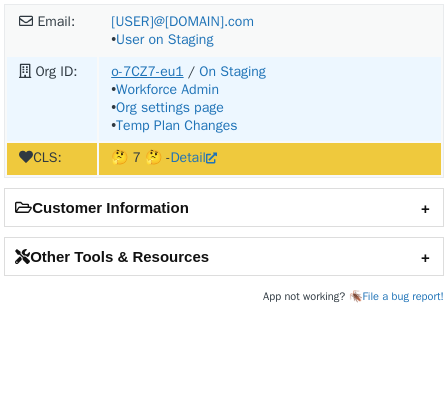 click on "o-7CZ7-eu1" at bounding box center [147, 71] 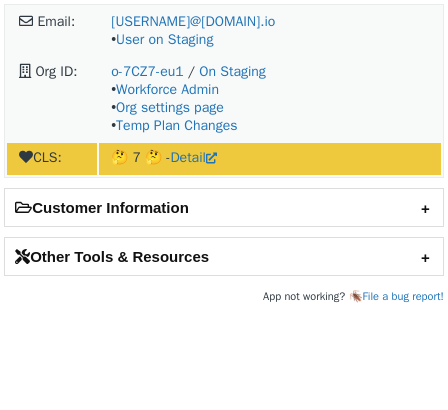 scroll, scrollTop: 0, scrollLeft: 0, axis: both 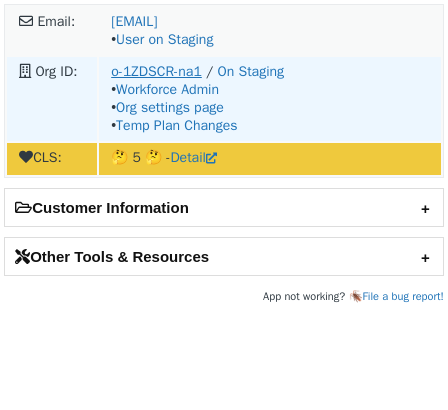 click on "o-1ZDSCR-na1" at bounding box center [156, 71] 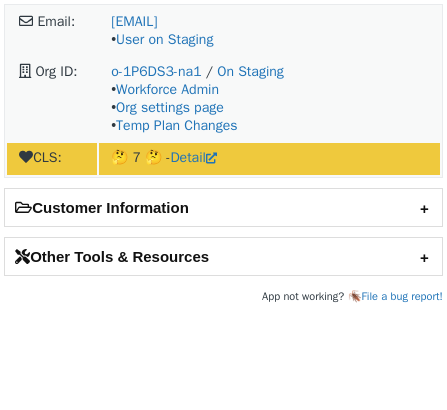 scroll, scrollTop: 0, scrollLeft: 0, axis: both 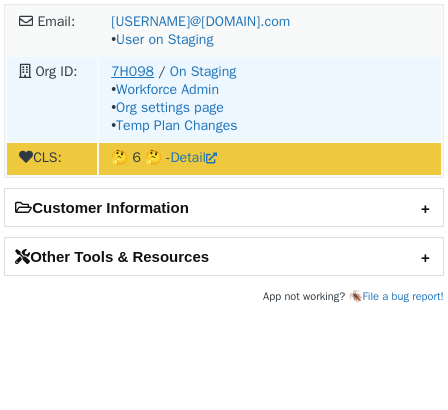 click on "7H098" at bounding box center [132, 71] 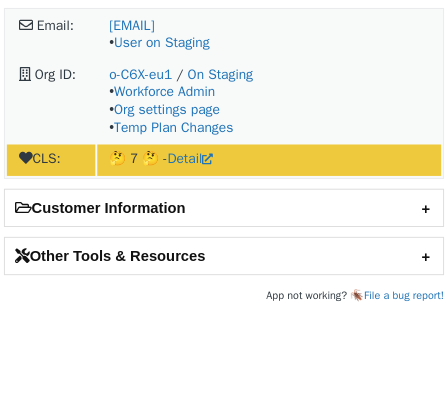 scroll, scrollTop: 0, scrollLeft: 0, axis: both 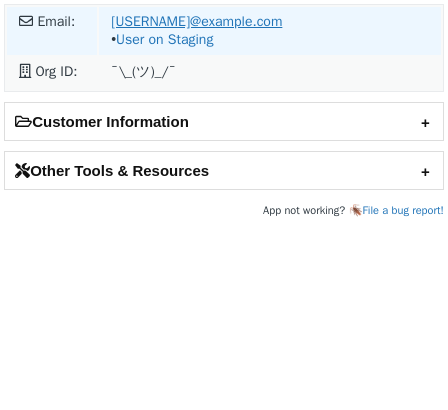 click on "[USERNAME]@example.com" at bounding box center (196, 21) 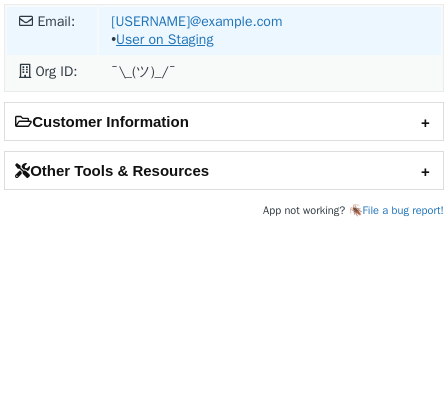 click on "User on Staging" at bounding box center (164, 39) 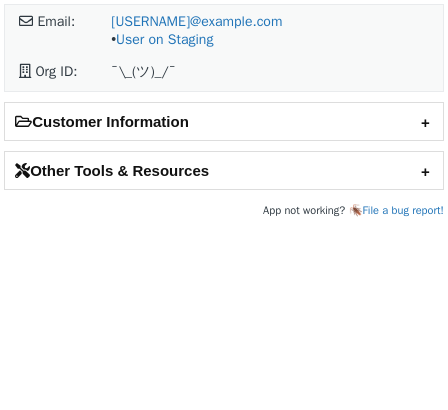 scroll, scrollTop: 0, scrollLeft: 0, axis: both 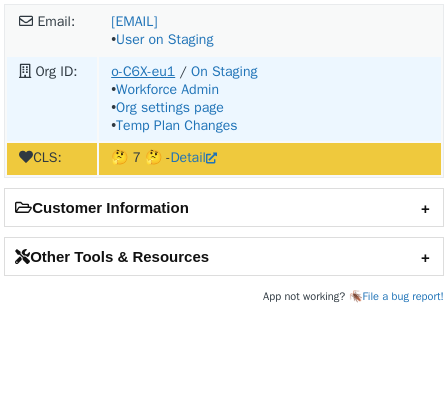 click on "o-C6X-eu1" at bounding box center [143, 71] 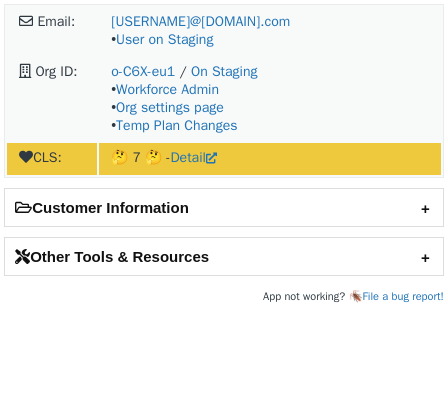scroll, scrollTop: 0, scrollLeft: 0, axis: both 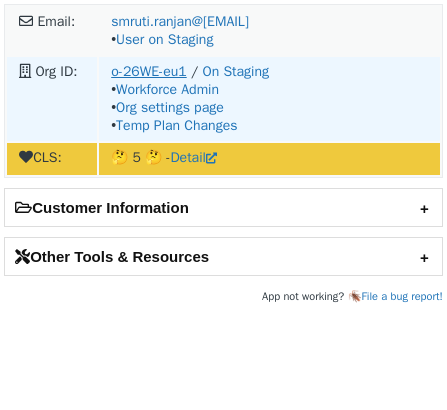 click on "o-26WE-eu1" at bounding box center (149, 71) 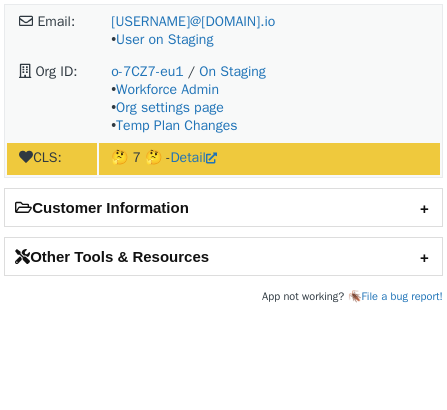 scroll, scrollTop: 0, scrollLeft: 0, axis: both 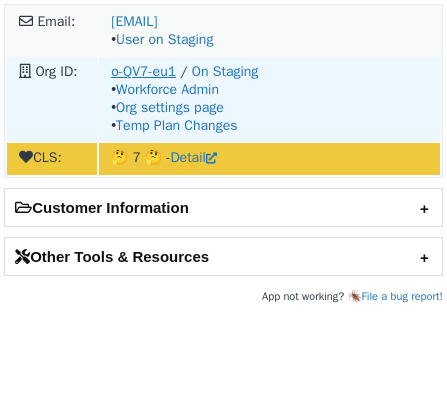 click on "o-QV7-eu1" at bounding box center [143, 71] 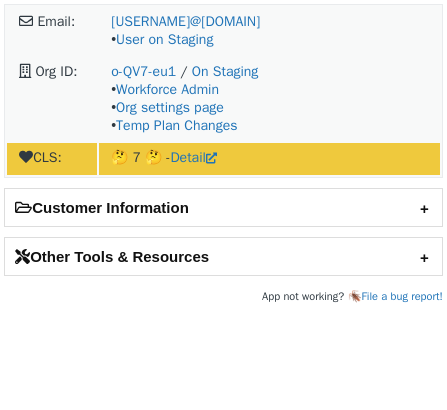 scroll, scrollTop: 0, scrollLeft: 0, axis: both 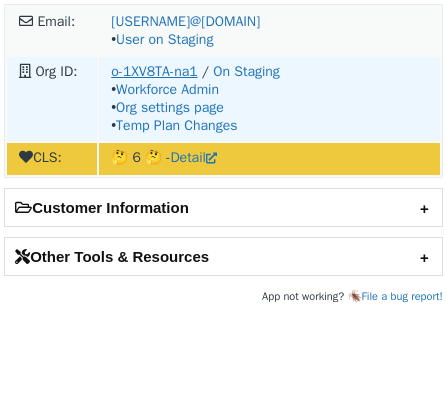 click on "o-1XV8TA-na1" at bounding box center [154, 71] 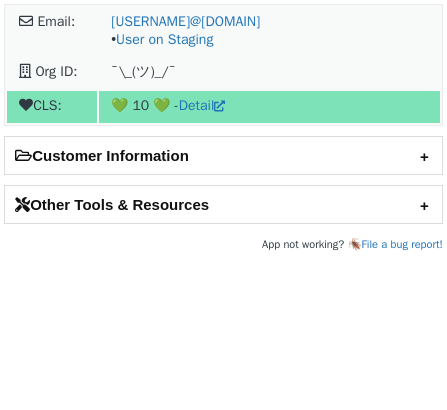 scroll, scrollTop: 0, scrollLeft: 0, axis: both 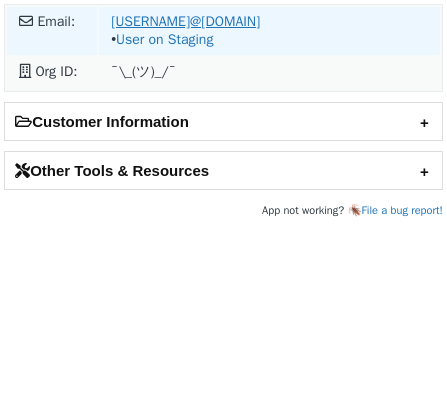 click on "[USERNAME]@[DOMAIN]" at bounding box center (185, 21) 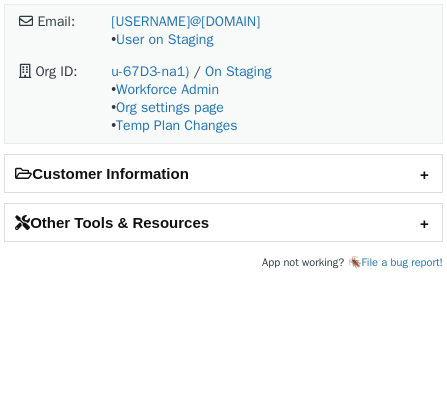 scroll, scrollTop: 0, scrollLeft: 0, axis: both 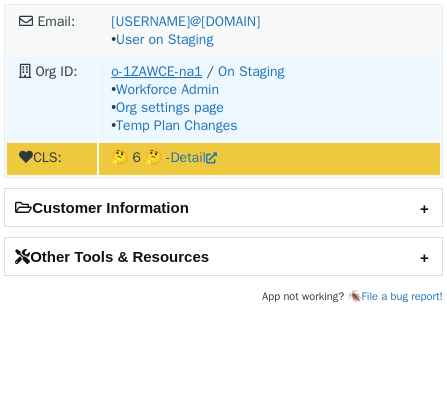 click on "o-1ZAWCE-na1" at bounding box center (156, 71) 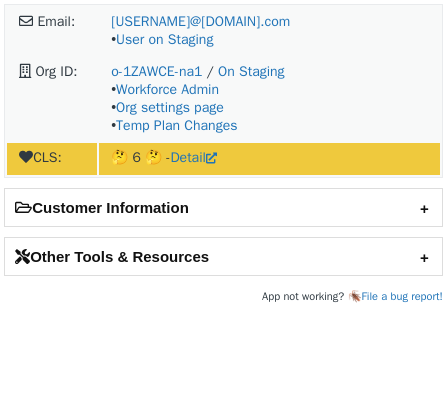scroll, scrollTop: 0, scrollLeft: 0, axis: both 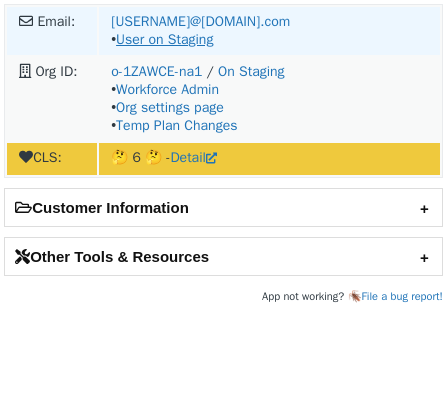 click on "User on Staging" at bounding box center (164, 39) 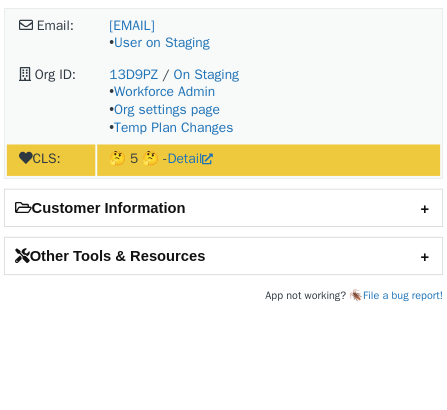 scroll, scrollTop: 0, scrollLeft: 0, axis: both 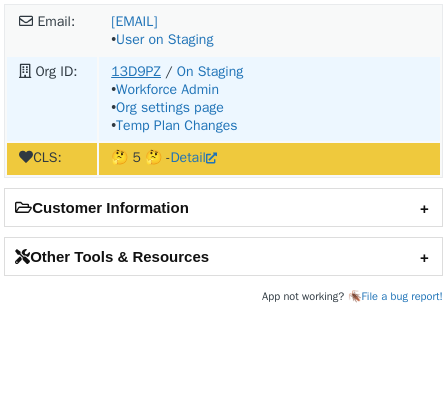 click on "13D9PZ" at bounding box center [136, 71] 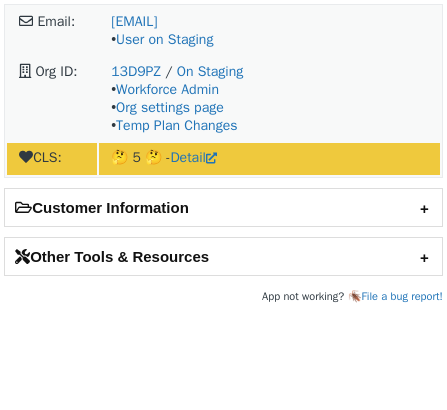 scroll, scrollTop: 0, scrollLeft: 0, axis: both 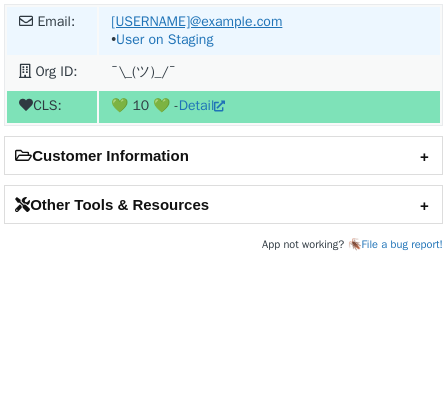 click on "[USERNAME]@example.com" at bounding box center [196, 21] 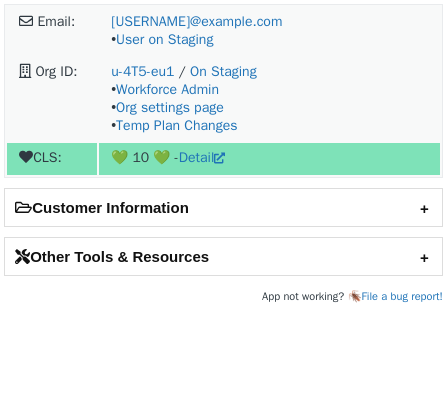 scroll, scrollTop: 0, scrollLeft: 0, axis: both 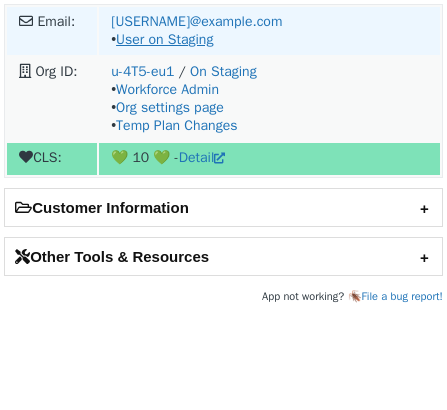 click on "User on Staging" at bounding box center [164, 39] 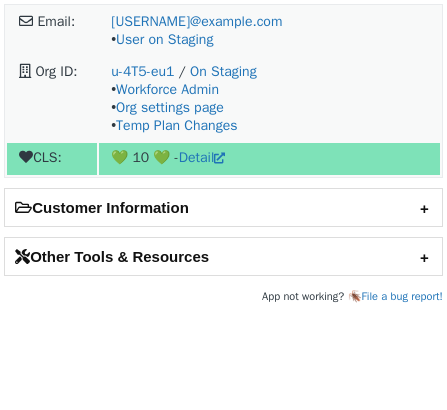 scroll, scrollTop: 0, scrollLeft: 0, axis: both 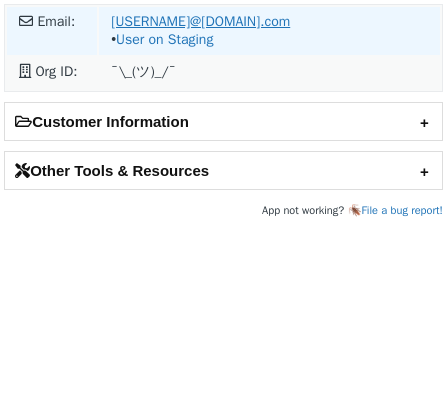 click on "sergio.gonzalez.garcia@ibm.com" at bounding box center (200, 21) 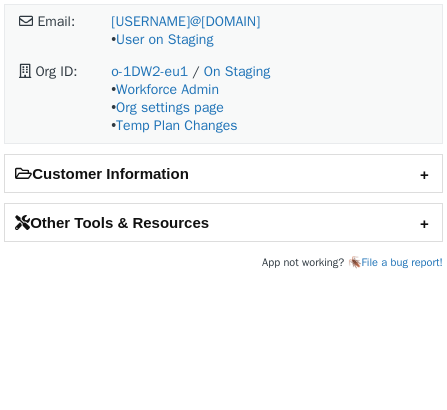 scroll, scrollTop: 0, scrollLeft: 0, axis: both 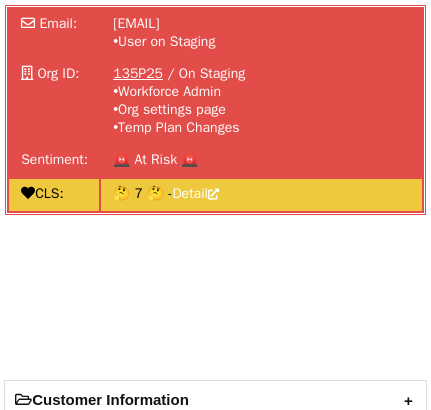 click on "135P25" at bounding box center [138, 73] 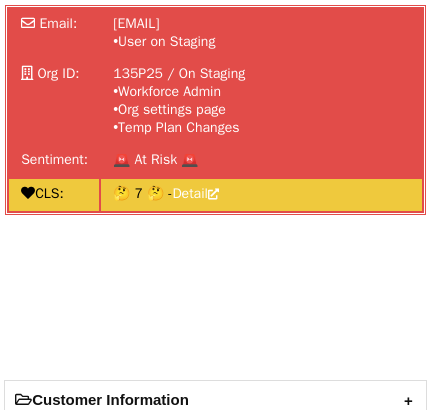 scroll, scrollTop: 0, scrollLeft: 0, axis: both 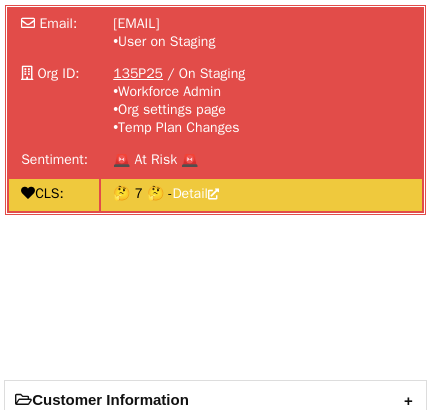click on "135P25" at bounding box center [138, 73] 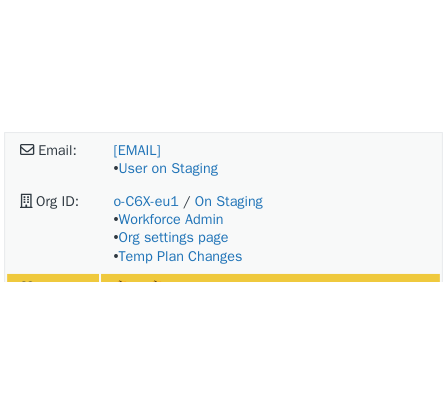 scroll, scrollTop: 0, scrollLeft: 0, axis: both 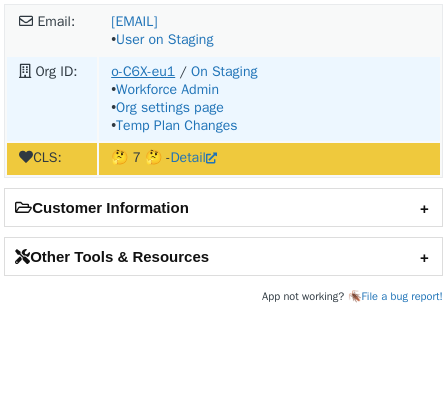 click on "o-C6X-eu1" at bounding box center (143, 71) 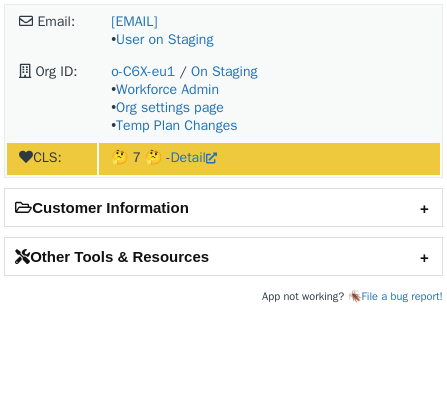 scroll, scrollTop: 0, scrollLeft: 0, axis: both 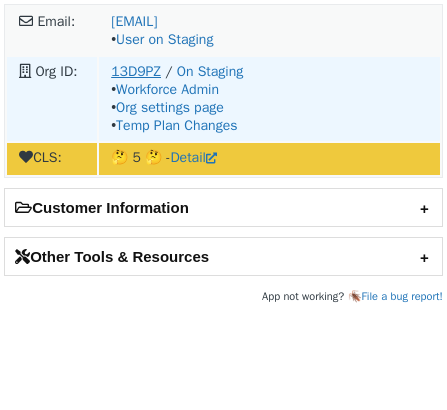 click on "13D9PZ" at bounding box center [136, 71] 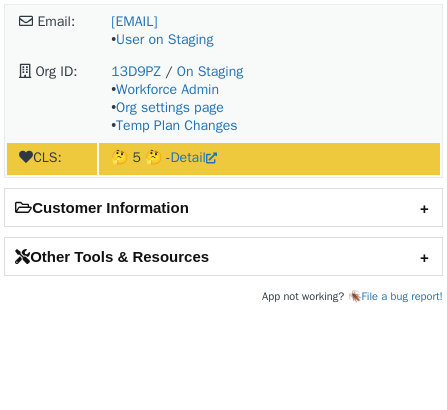 scroll, scrollTop: 0, scrollLeft: 0, axis: both 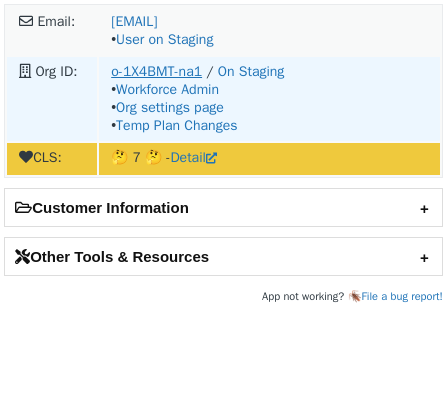 click on "o-1X4BMT-na1" at bounding box center (156, 71) 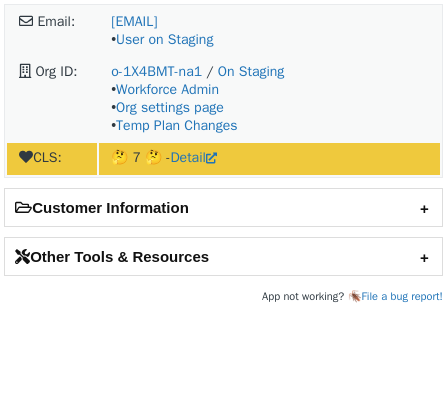 scroll, scrollTop: 0, scrollLeft: 0, axis: both 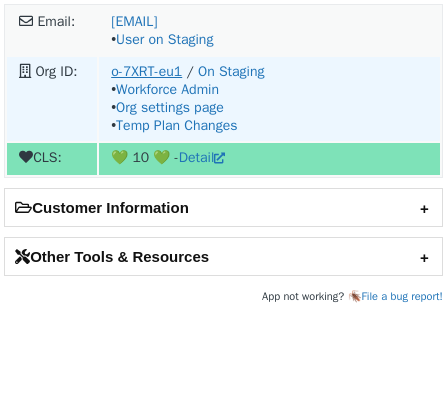 click on "o-7XRT-eu1" at bounding box center (146, 71) 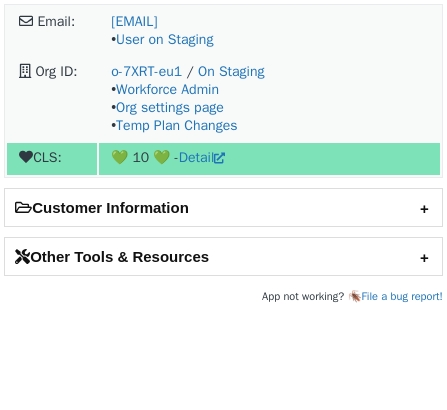 scroll, scrollTop: 0, scrollLeft: 0, axis: both 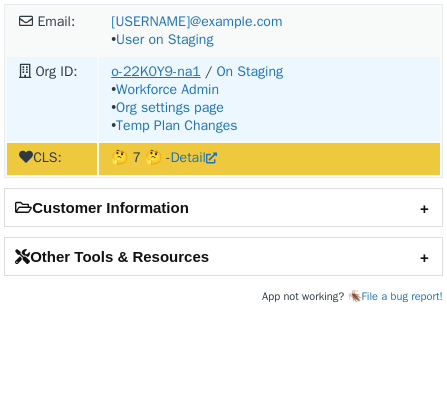 click on "o-22K0Y9-na1" at bounding box center (156, 71) 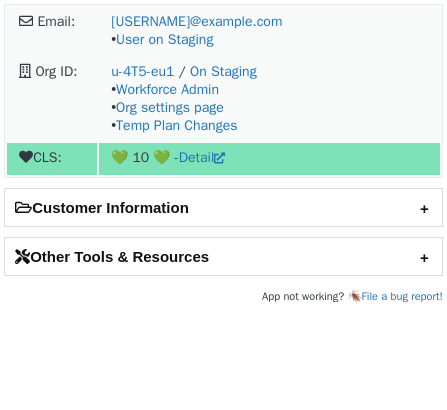 scroll, scrollTop: 0, scrollLeft: 0, axis: both 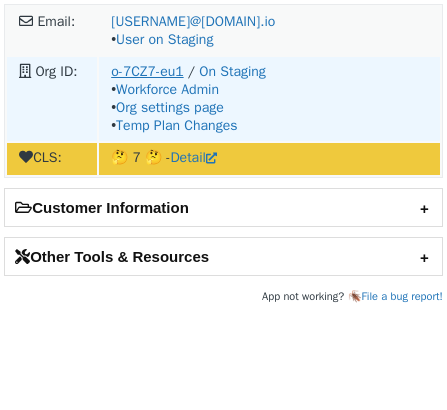 click on "o-7CZ7-eu1" at bounding box center (147, 71) 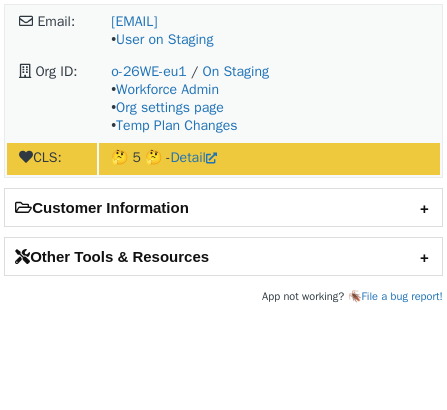 scroll, scrollTop: 0, scrollLeft: 0, axis: both 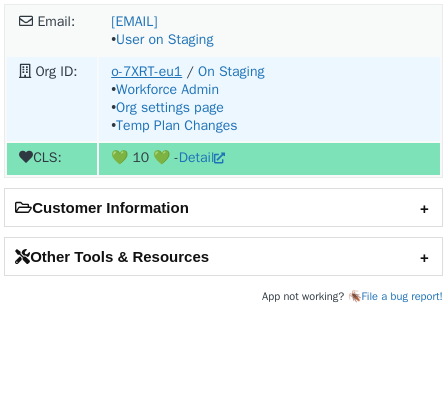 click on "o-7XRT-eu1" at bounding box center [146, 71] 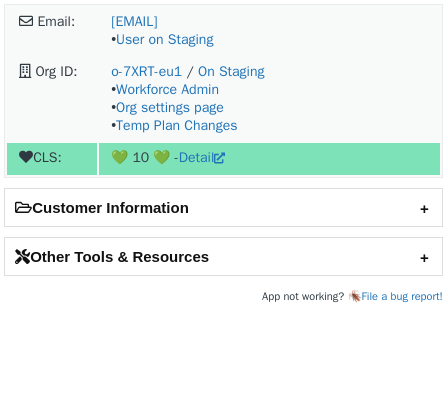 scroll, scrollTop: 0, scrollLeft: 0, axis: both 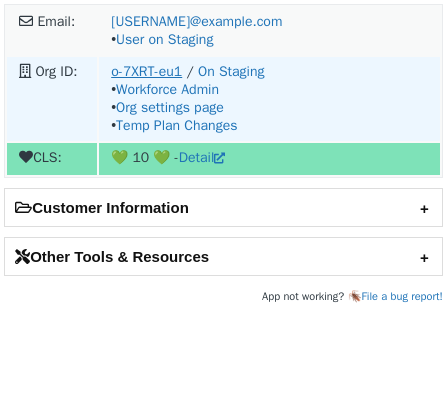 click on "o-7XRT-eu1" at bounding box center (146, 71) 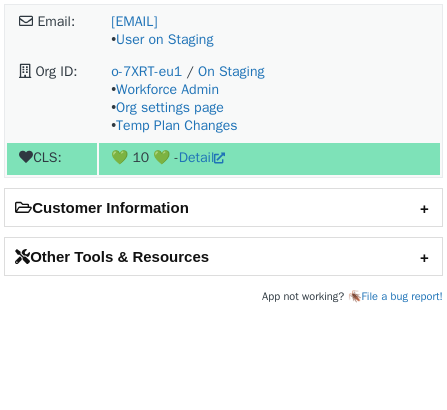 scroll, scrollTop: 0, scrollLeft: 0, axis: both 